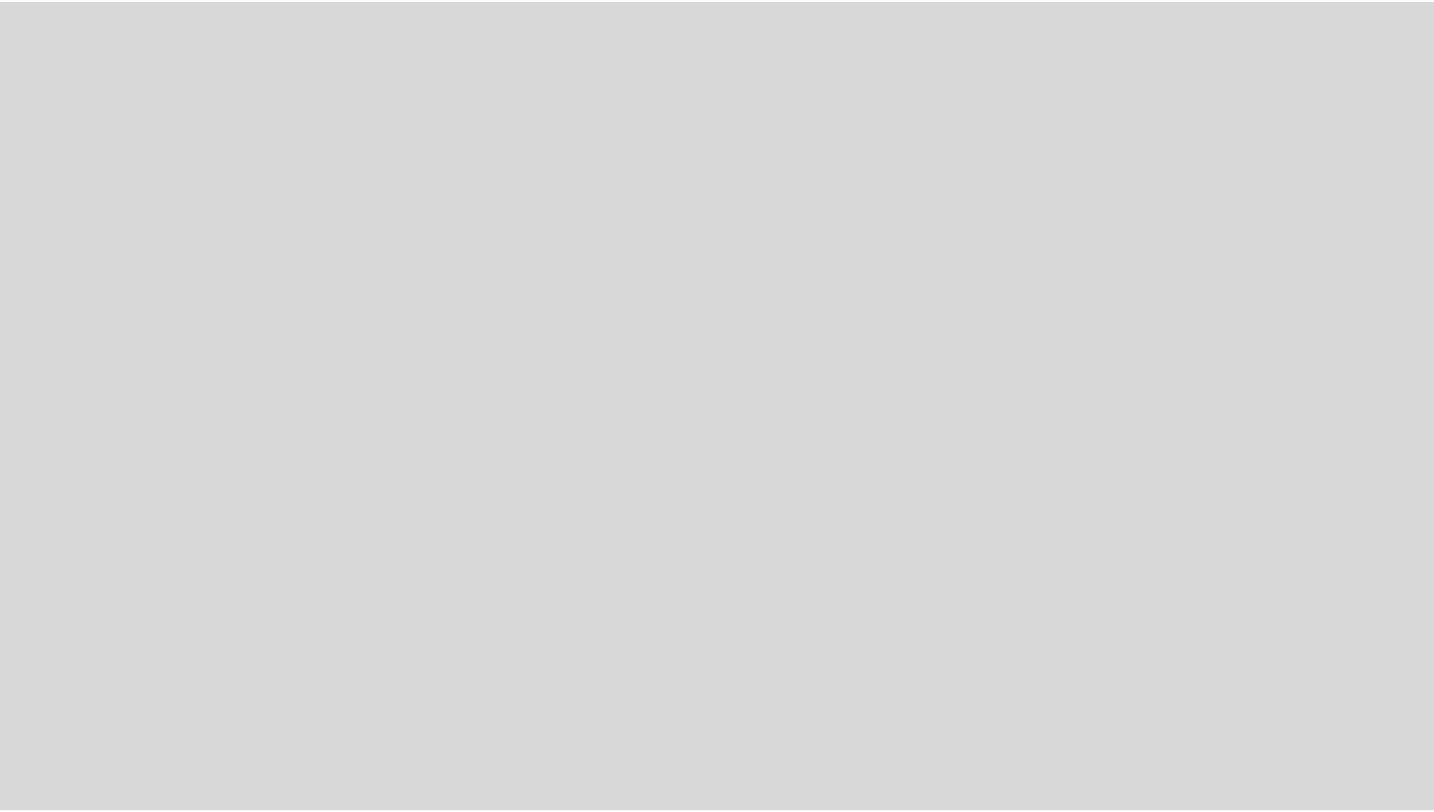 scroll, scrollTop: 0, scrollLeft: 0, axis: both 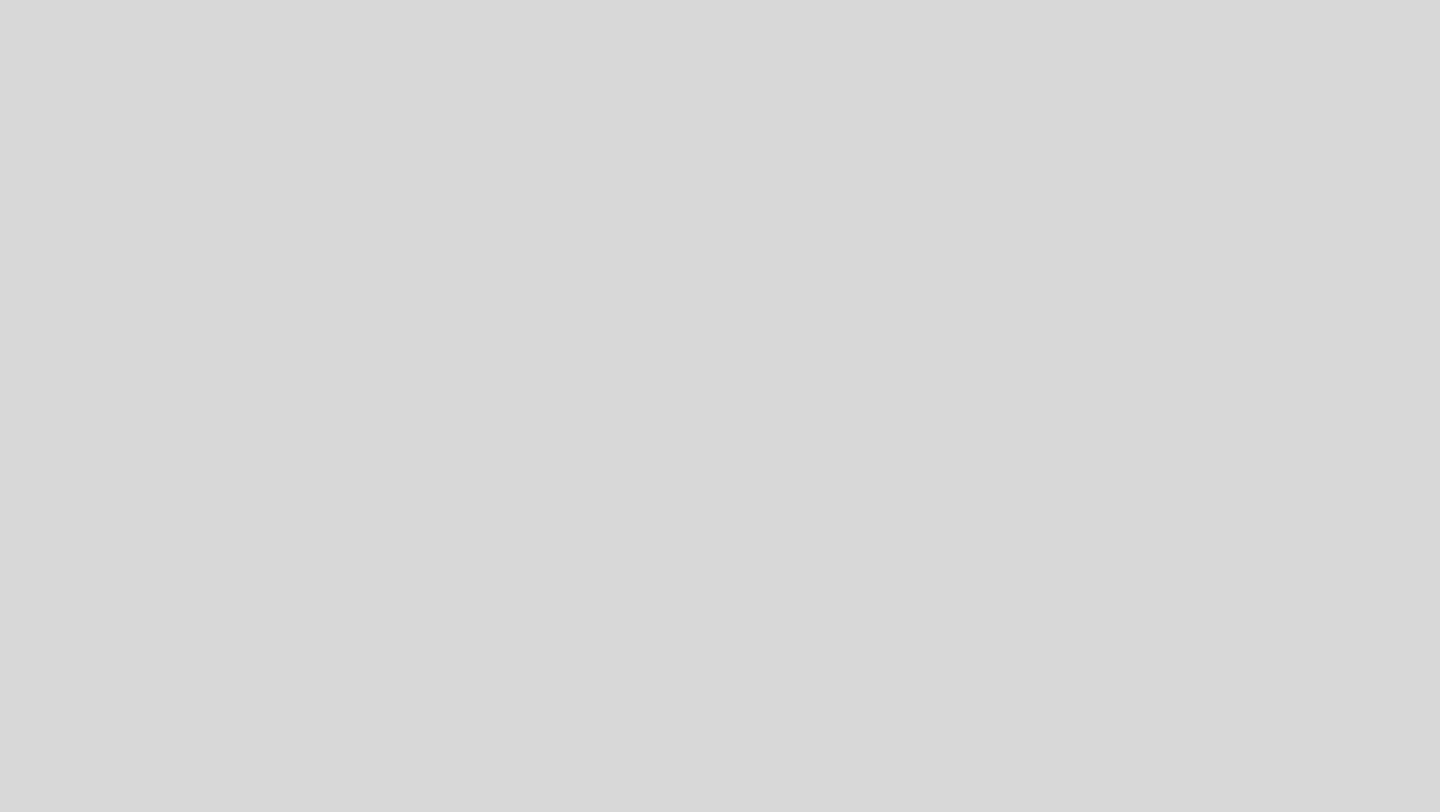 select on "es" 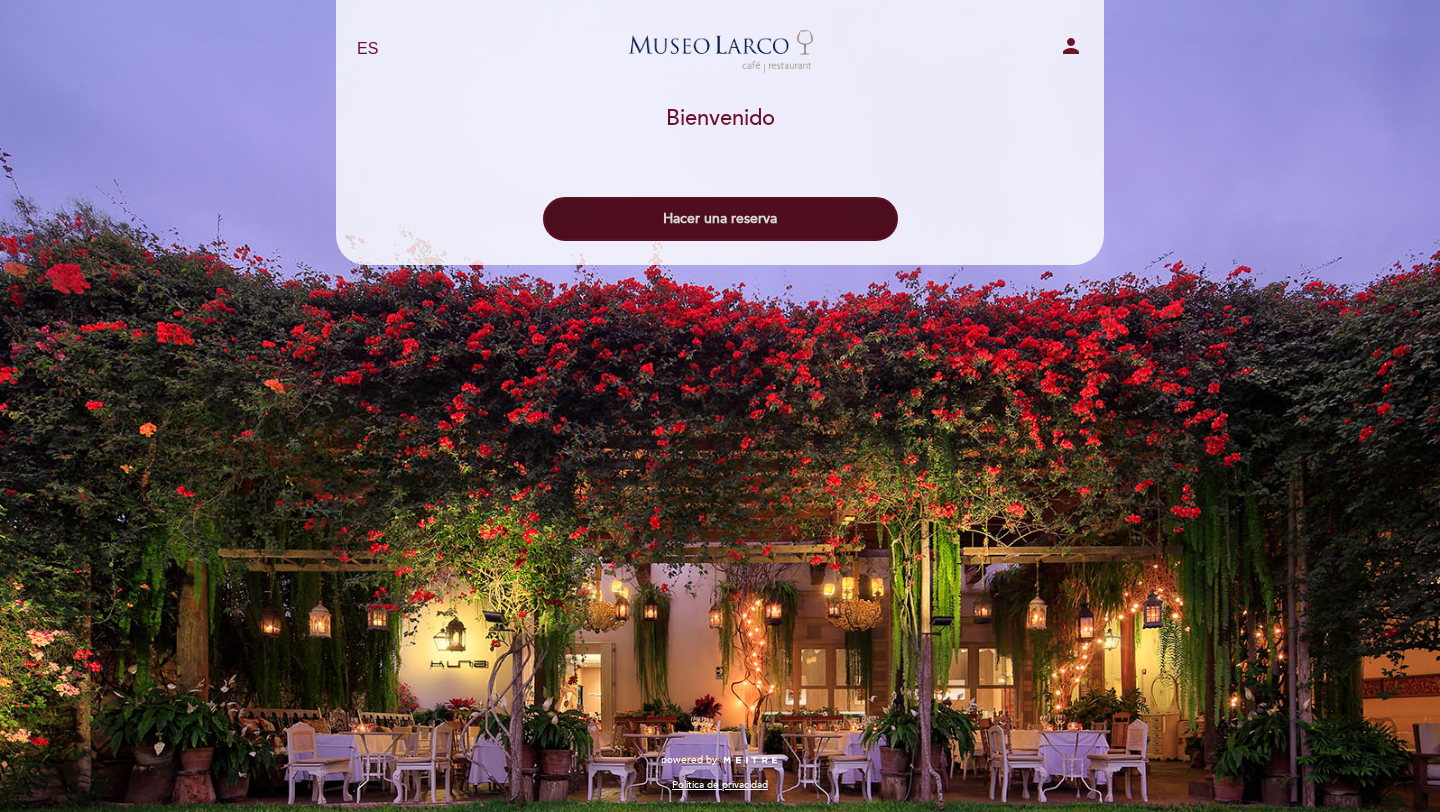 click on "Hacer una reserva" at bounding box center [720, 219] 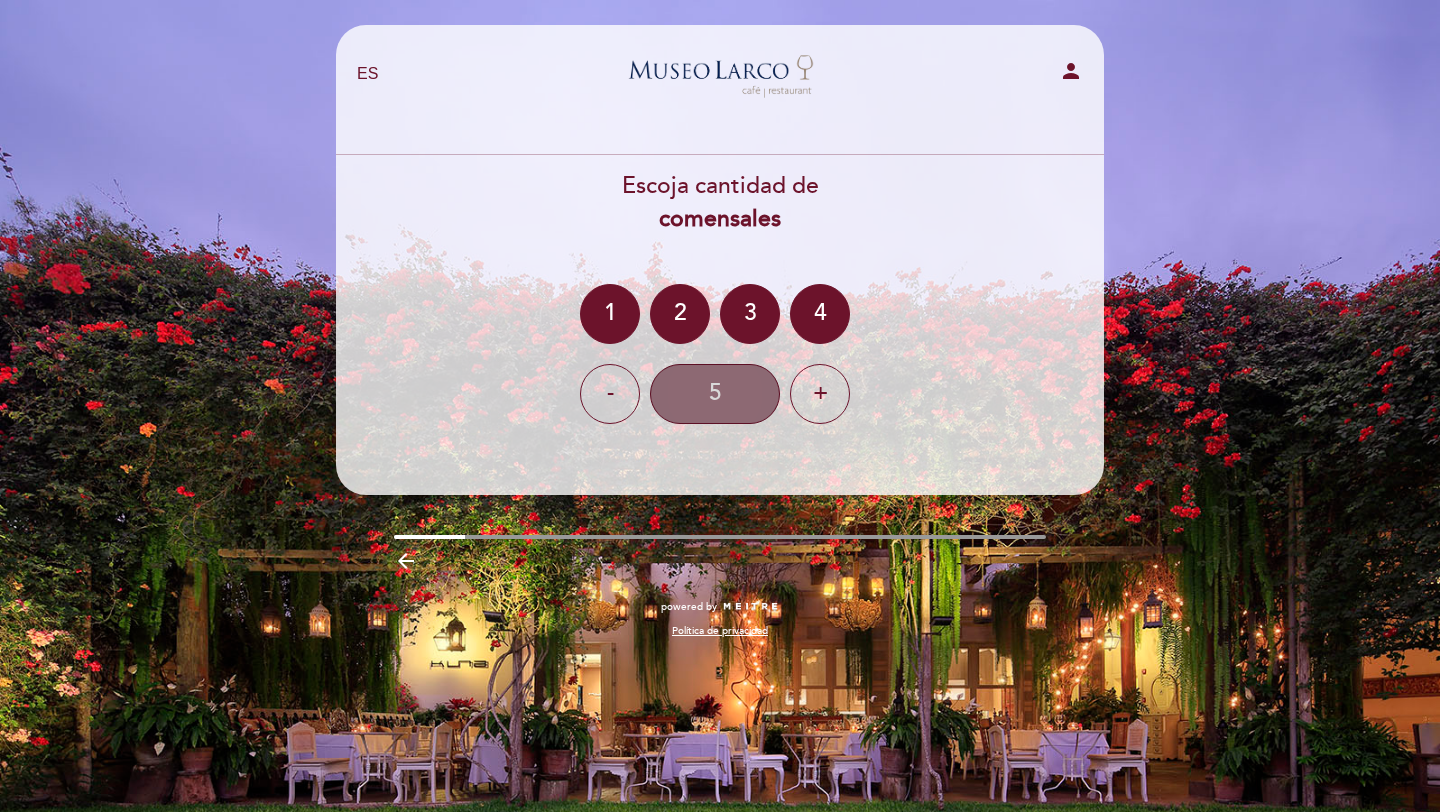 click on "5" at bounding box center (715, 394) 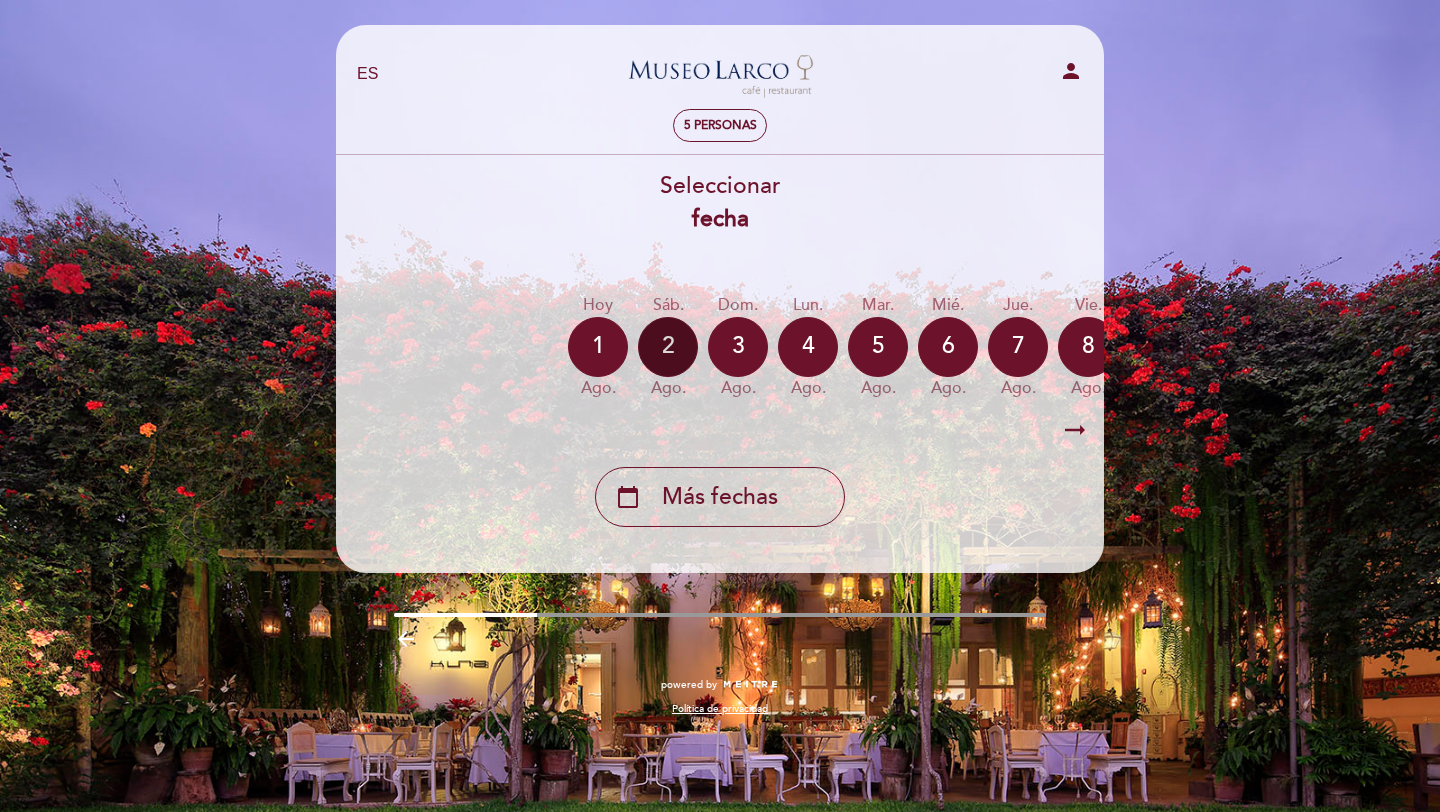 click on "2" at bounding box center (668, 347) 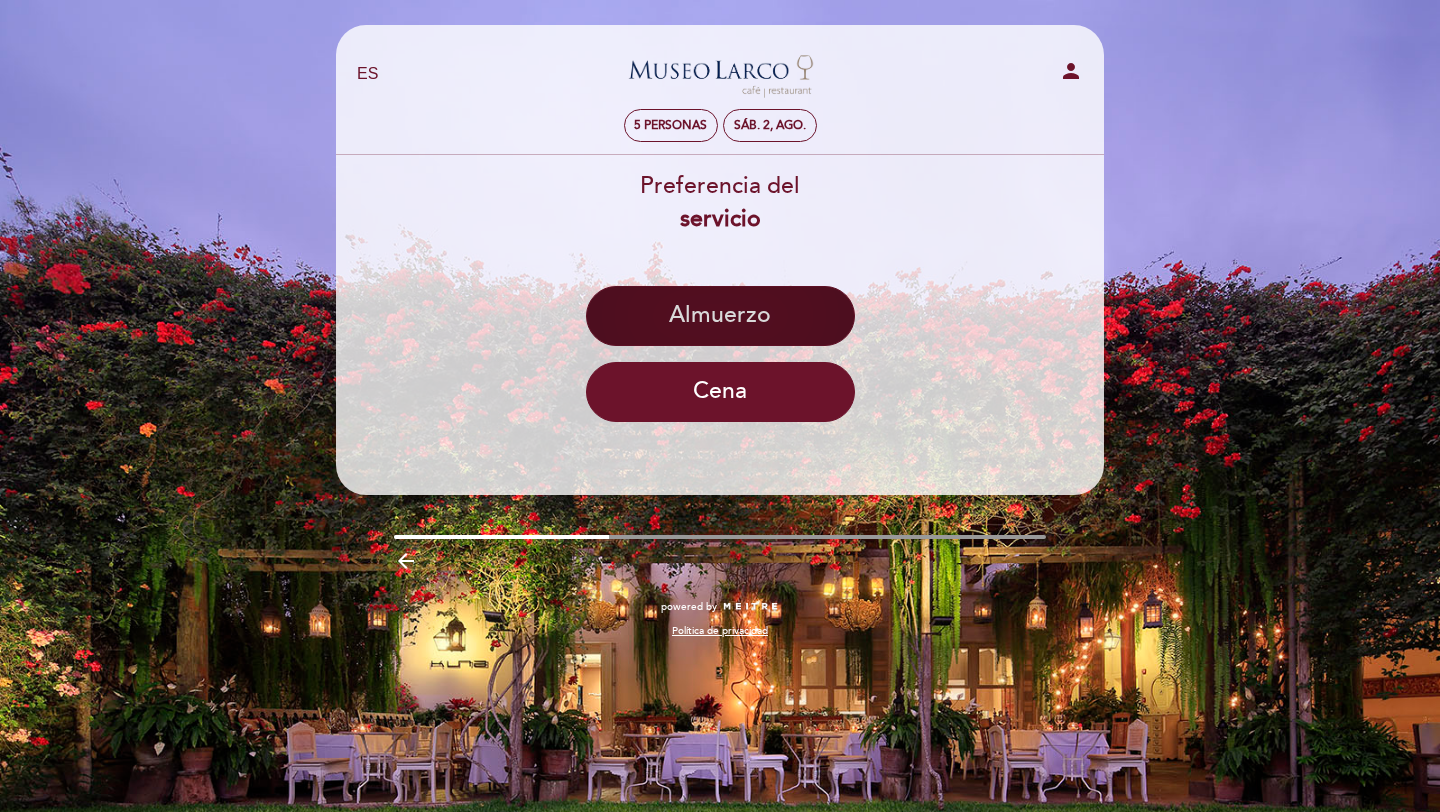 click on "Almuerzo" at bounding box center [720, 316] 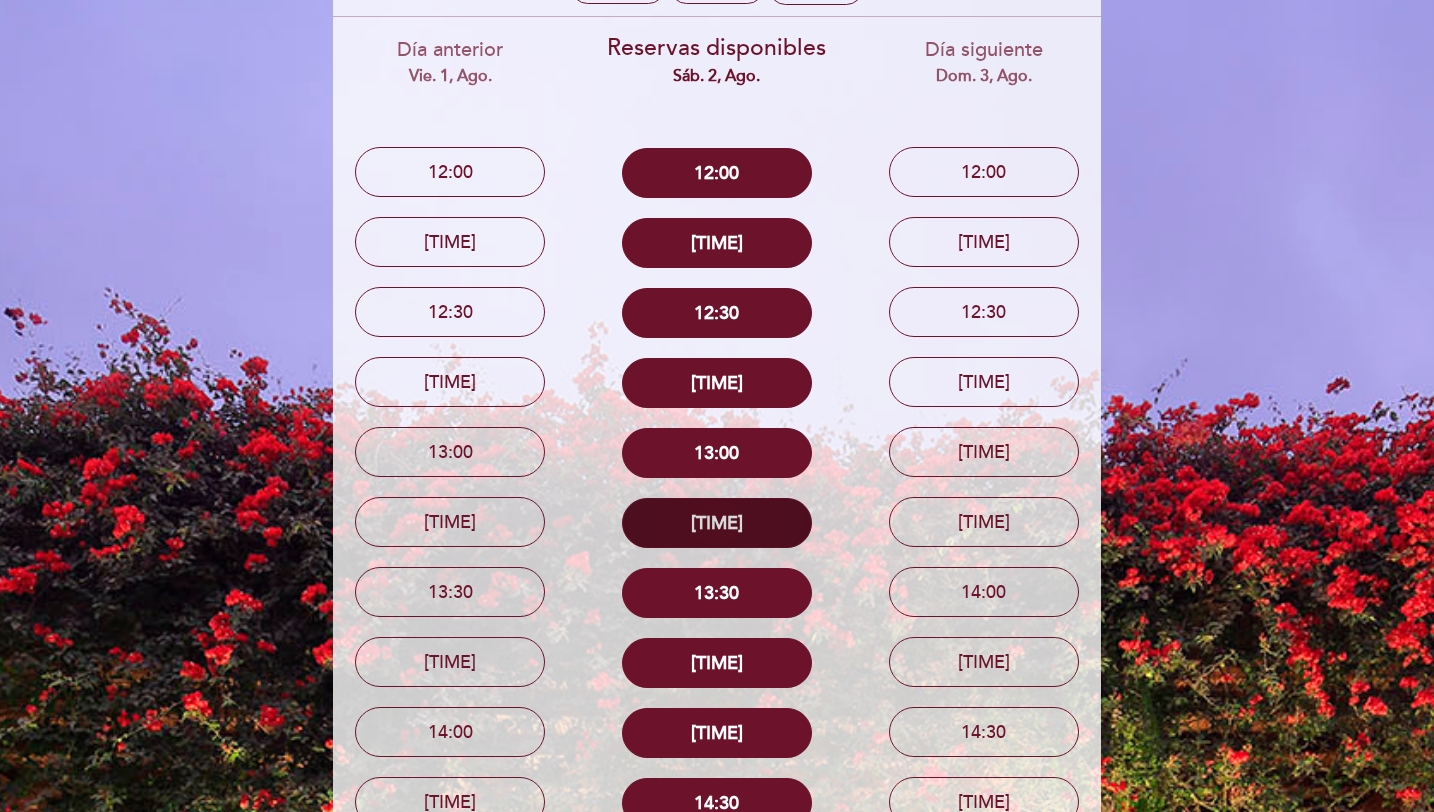 scroll, scrollTop: 222, scrollLeft: 0, axis: vertical 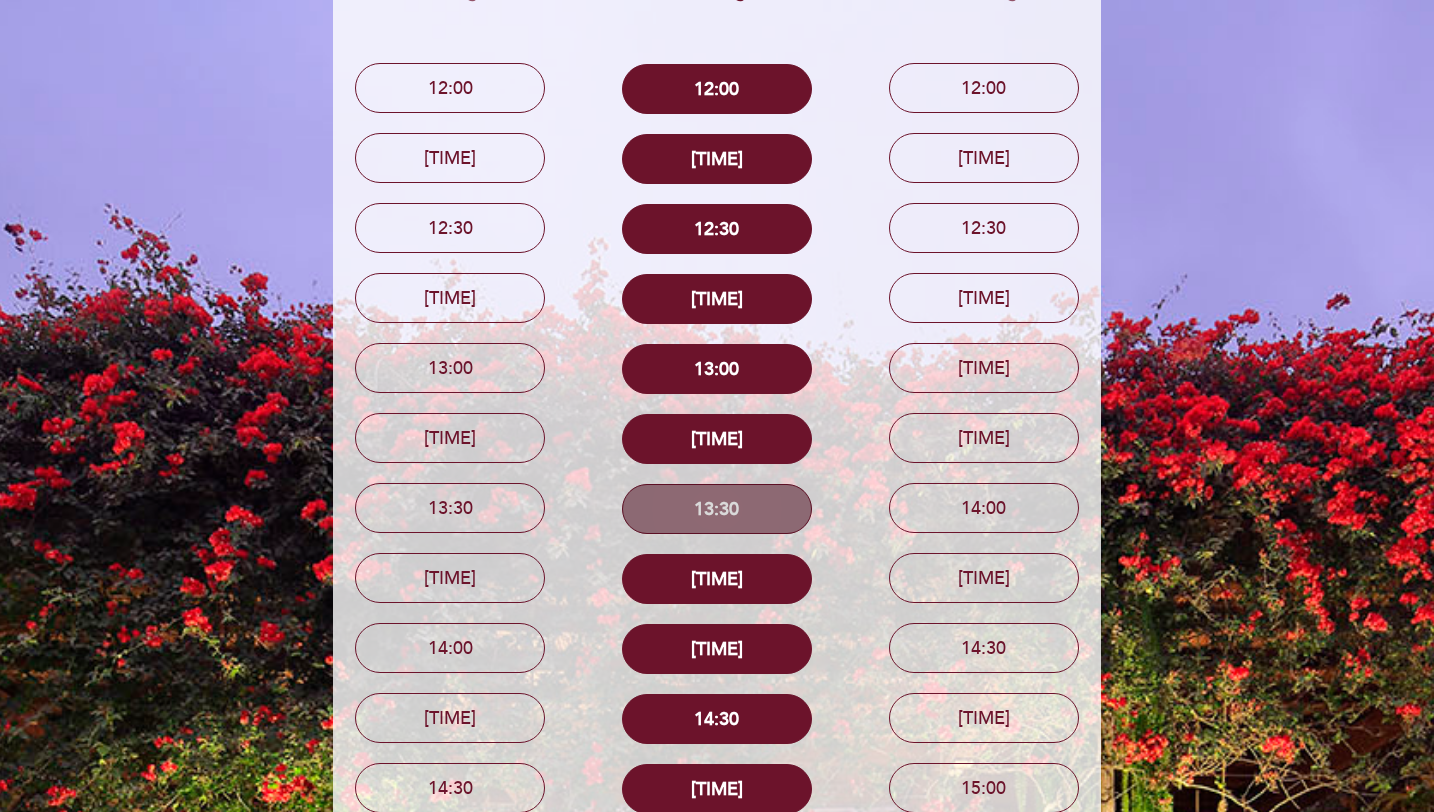 click on "13:30" at bounding box center [717, 509] 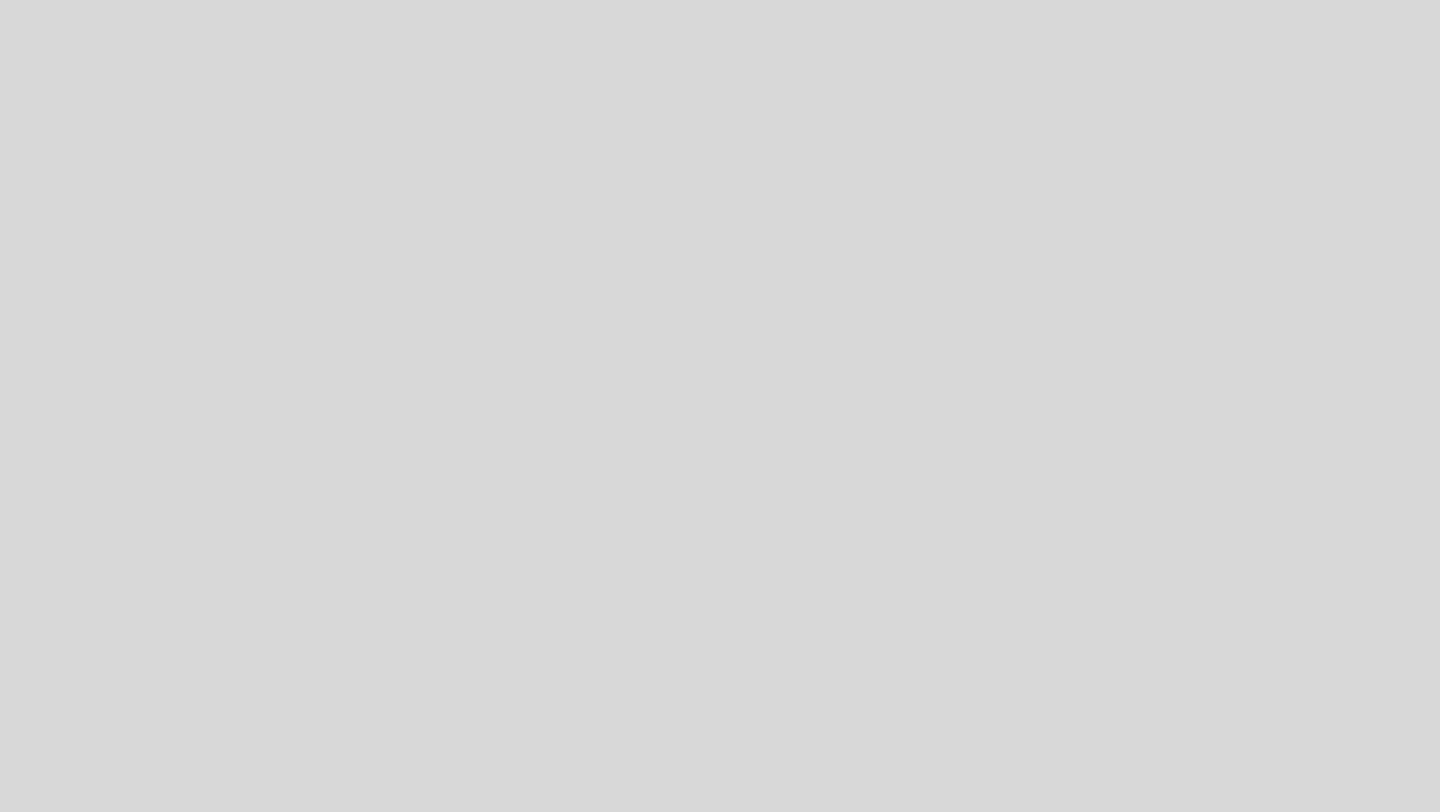 scroll, scrollTop: 0, scrollLeft: 0, axis: both 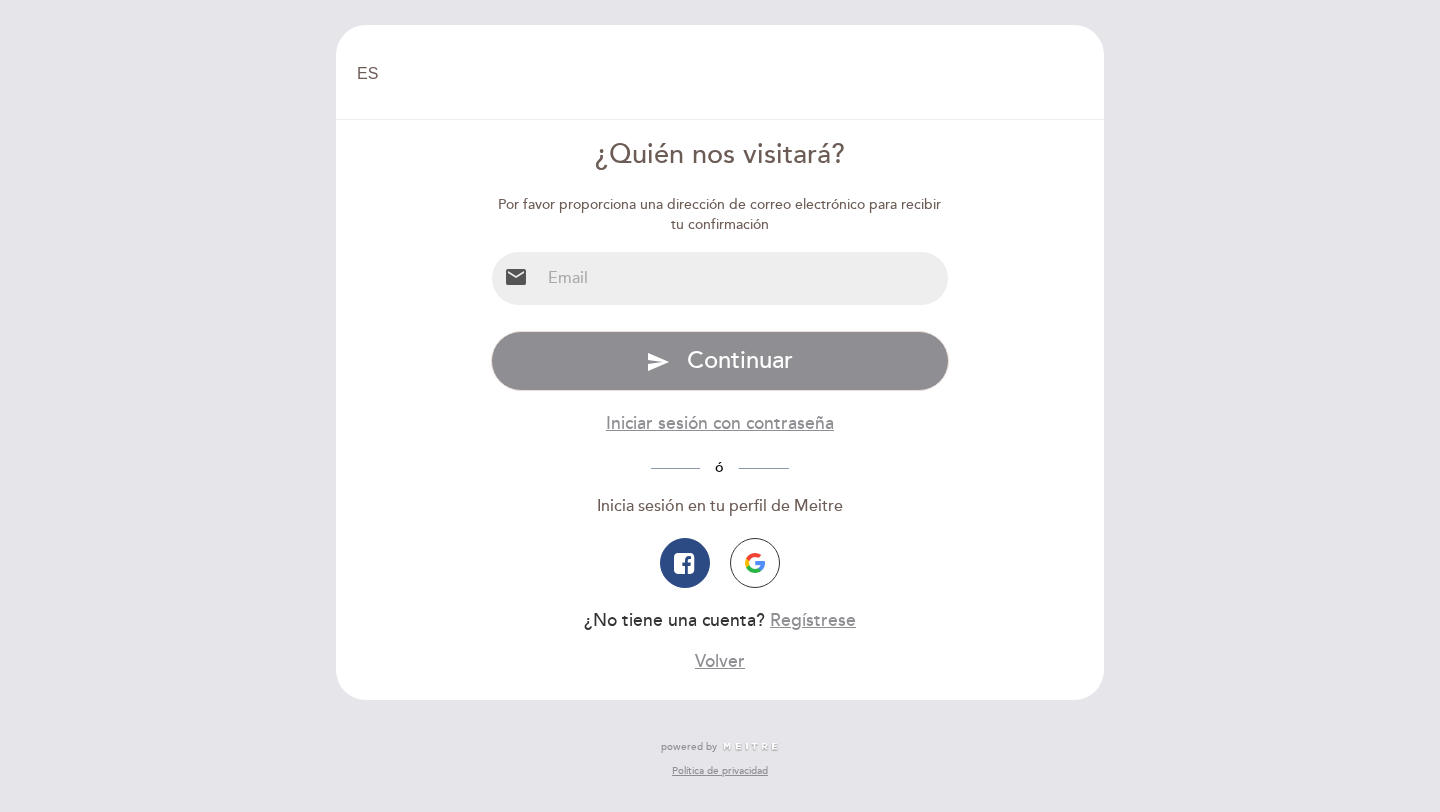 click at bounding box center (744, 278) 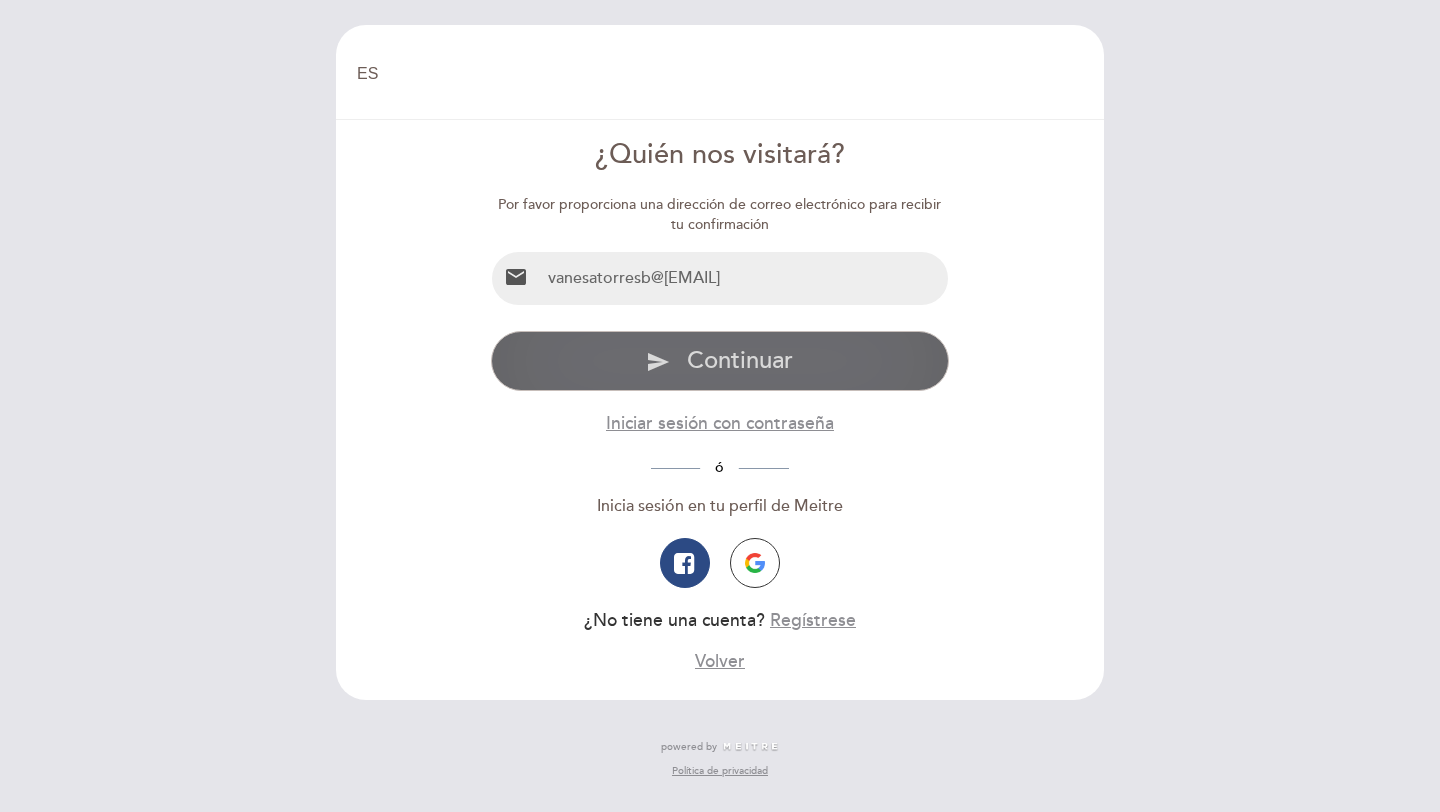 click on "Continuar" at bounding box center [740, 360] 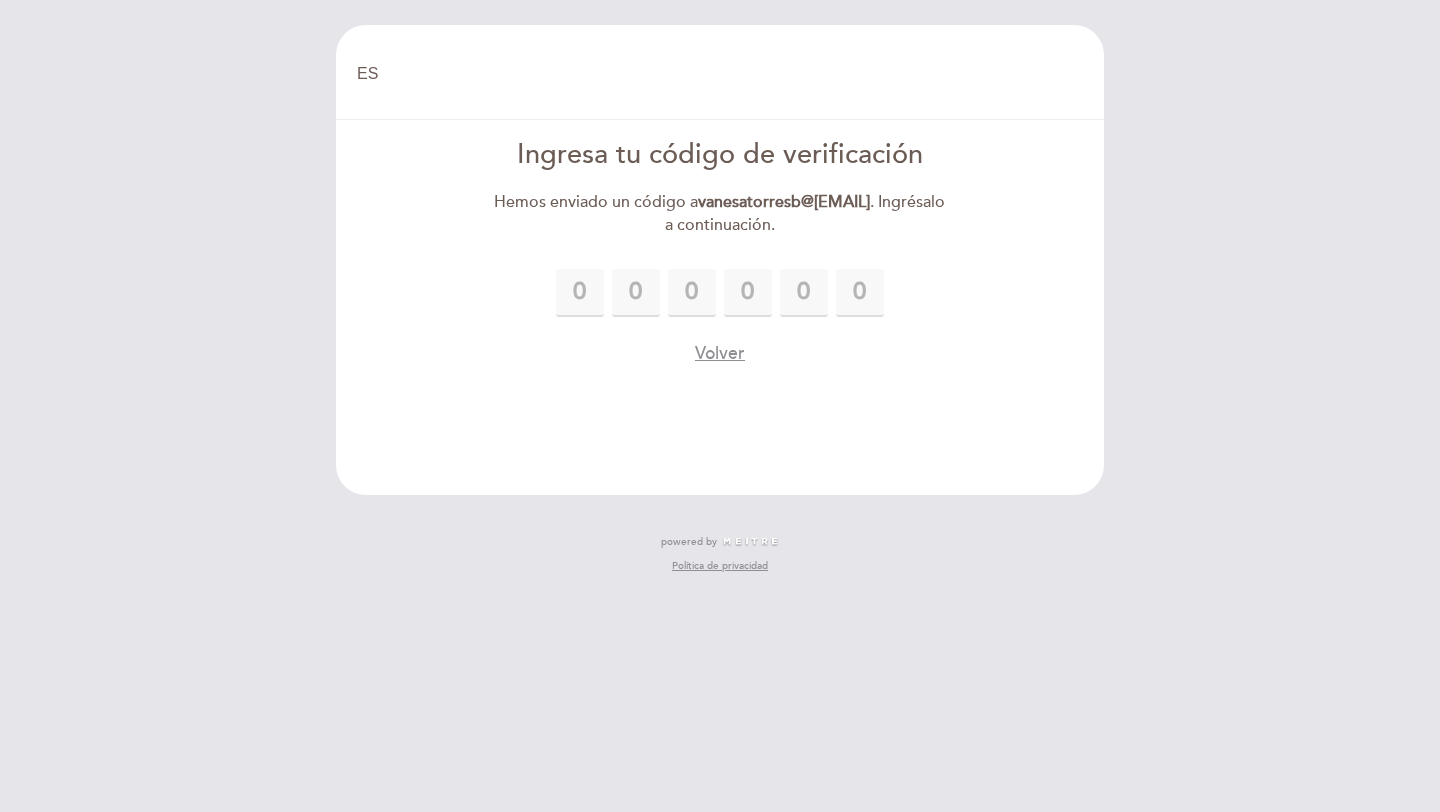 type on "8" 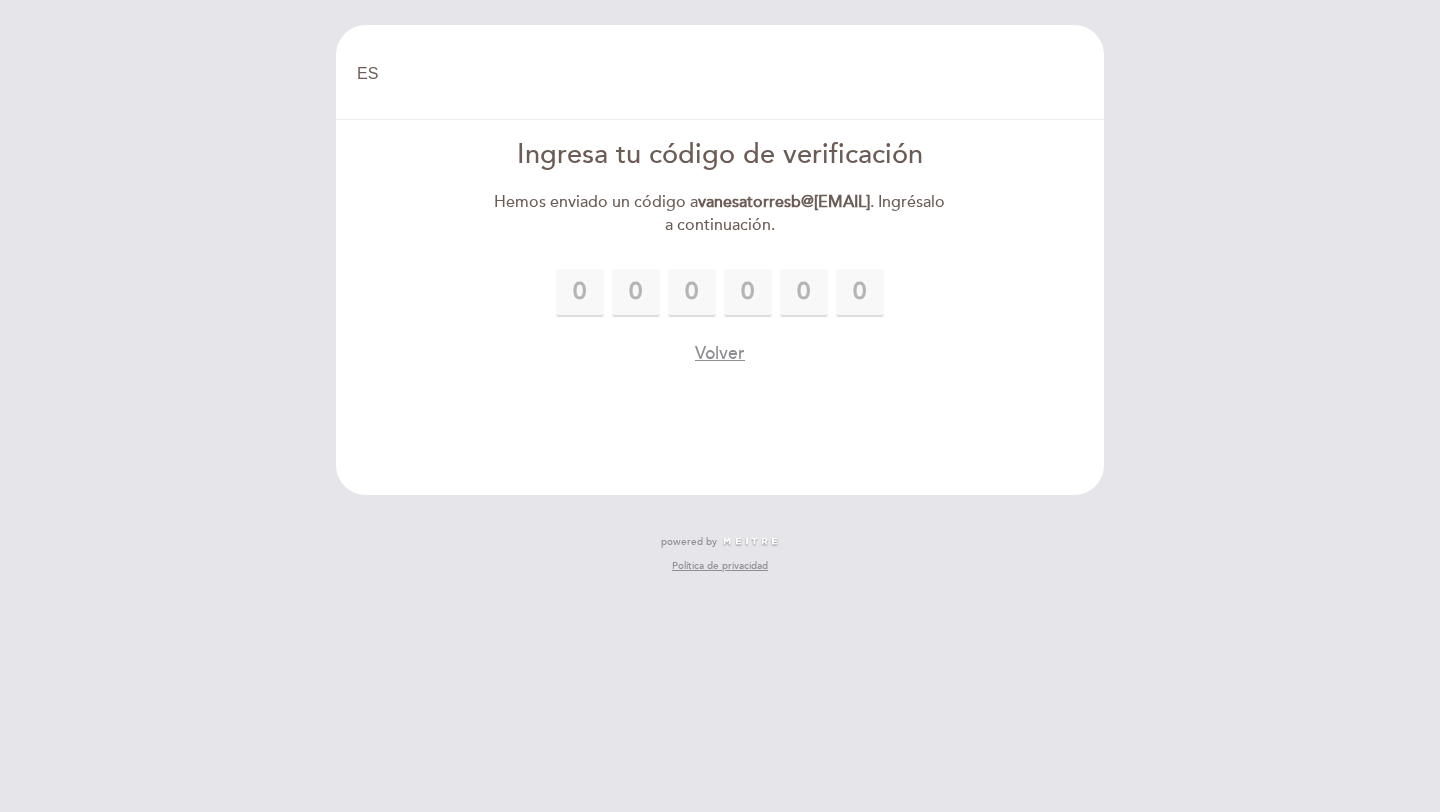 type on "4" 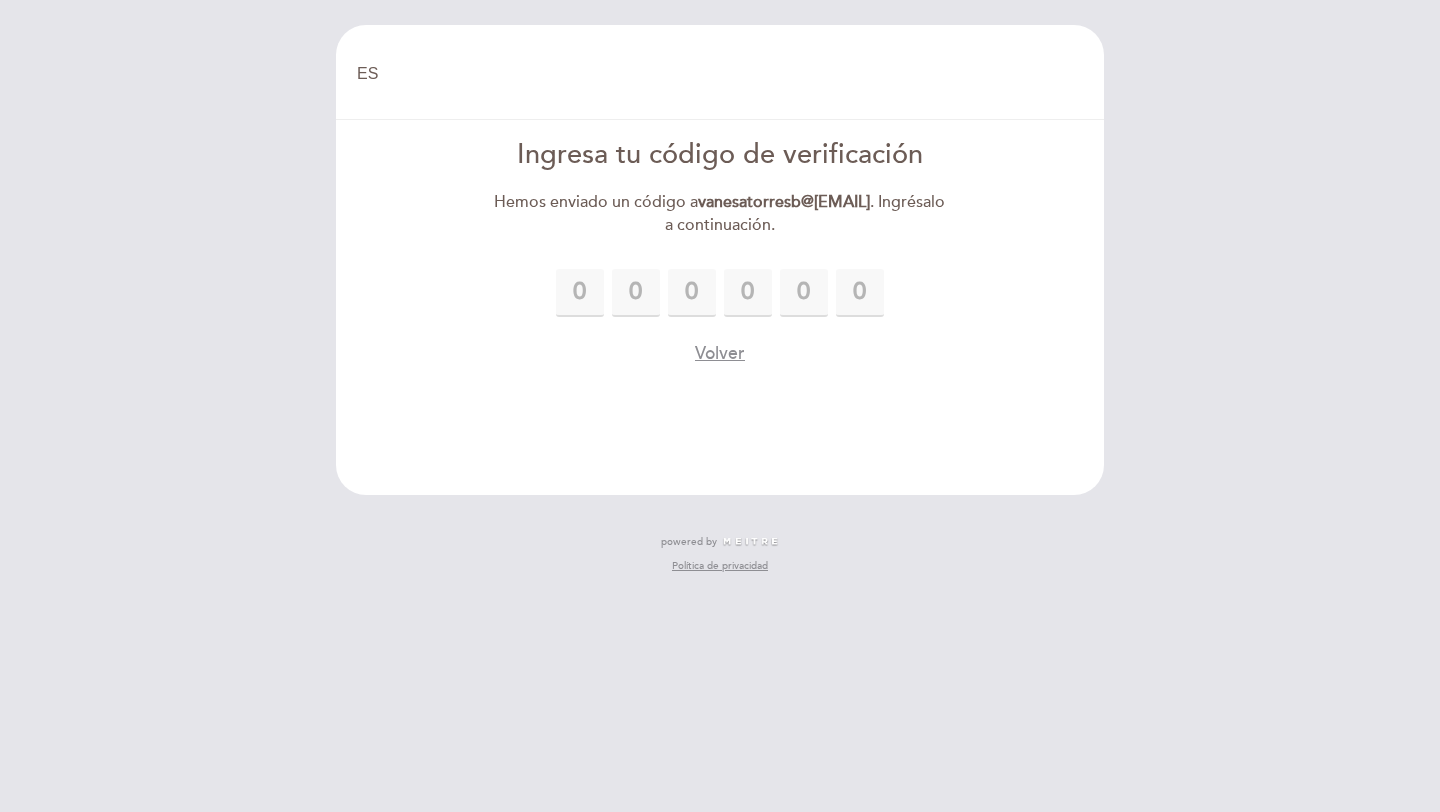 type on "9" 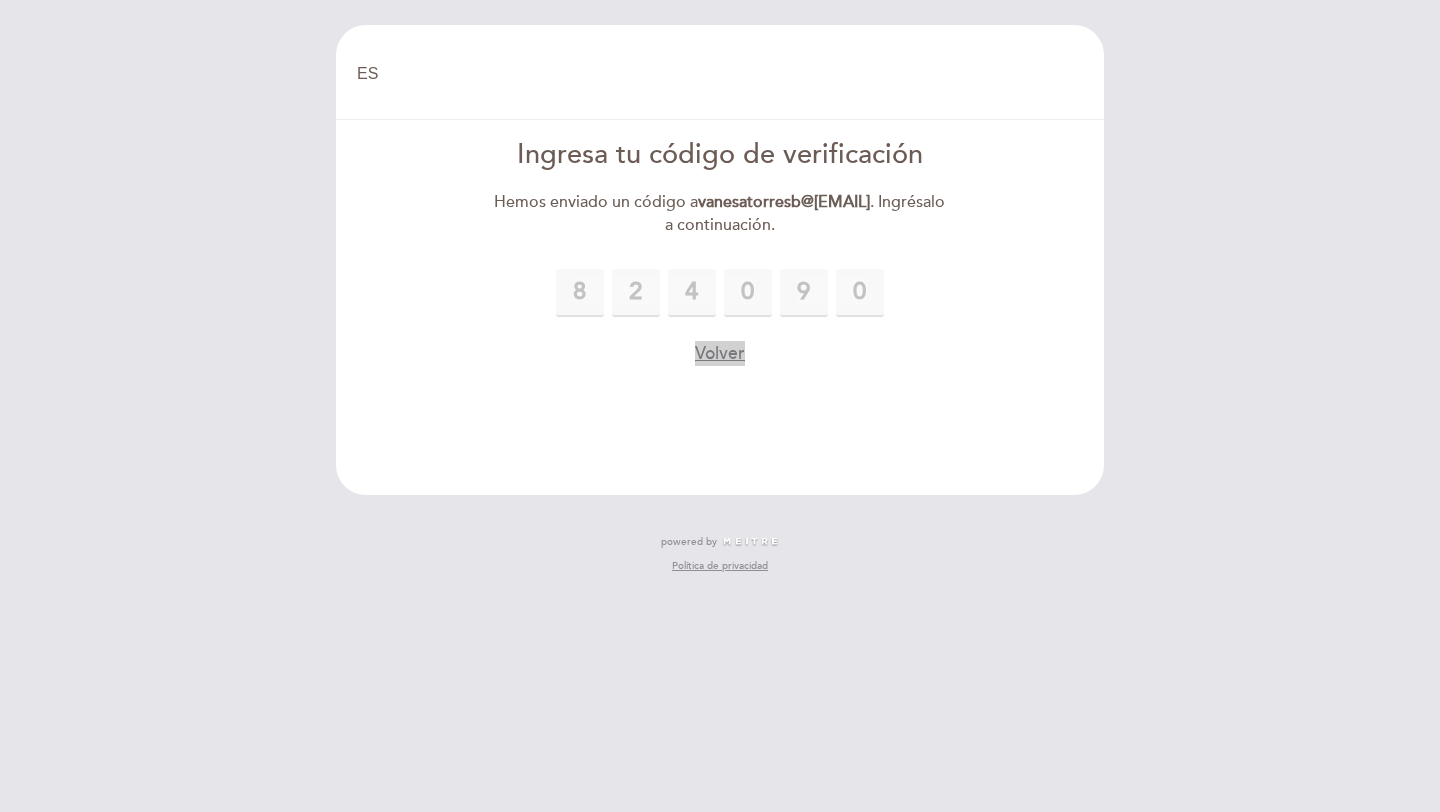click on "Volver" at bounding box center (720, 353) 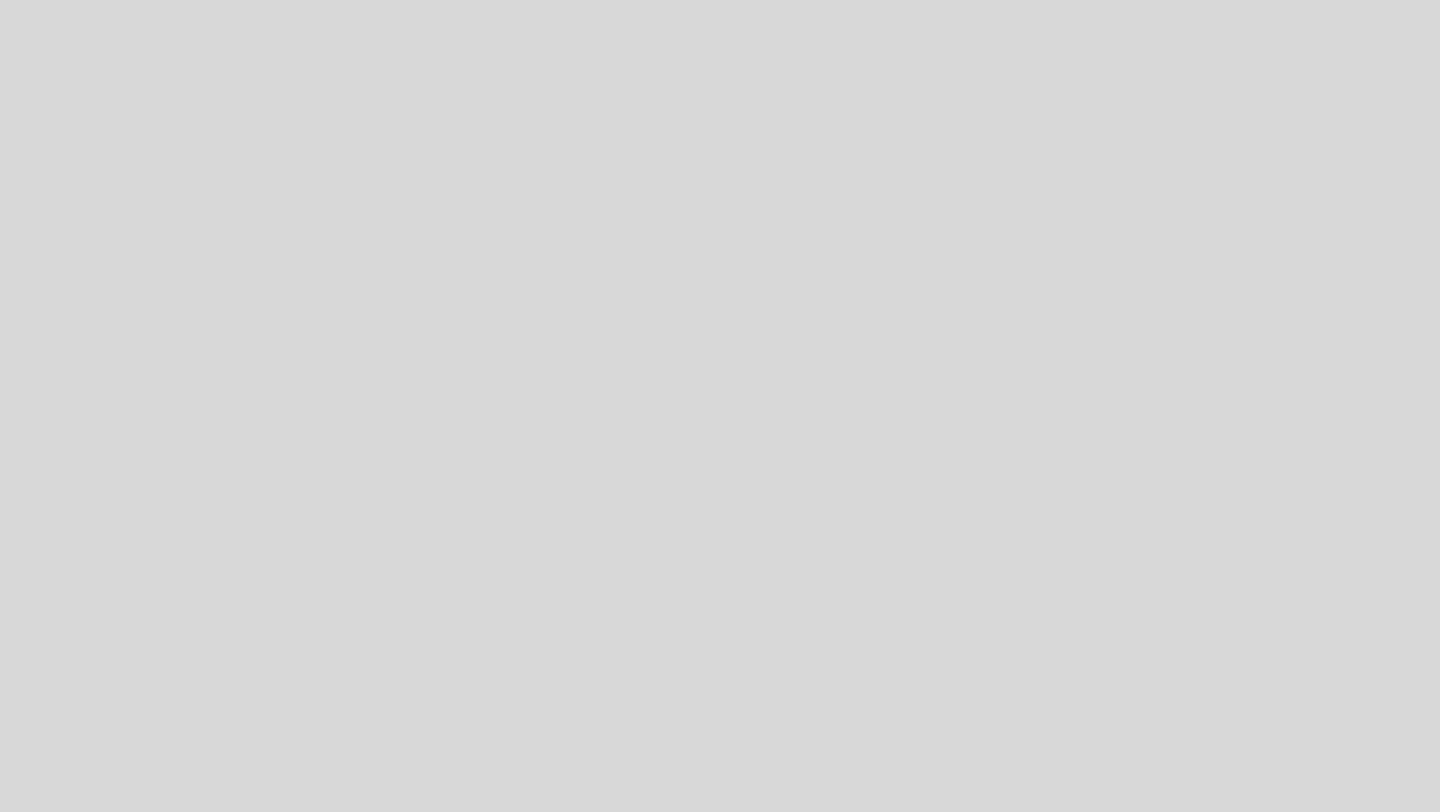 scroll, scrollTop: 0, scrollLeft: 0, axis: both 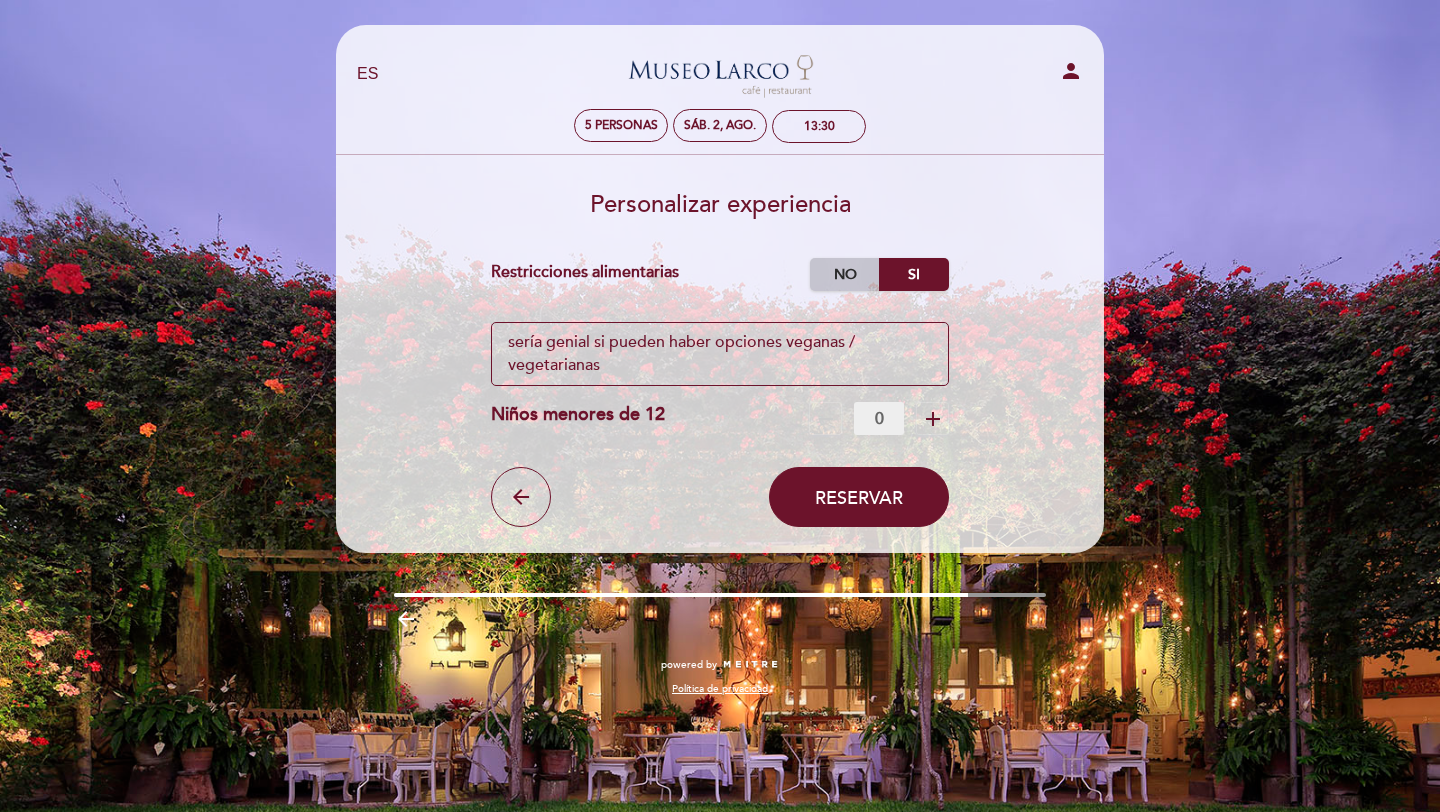 click on "No" at bounding box center (845, 274) 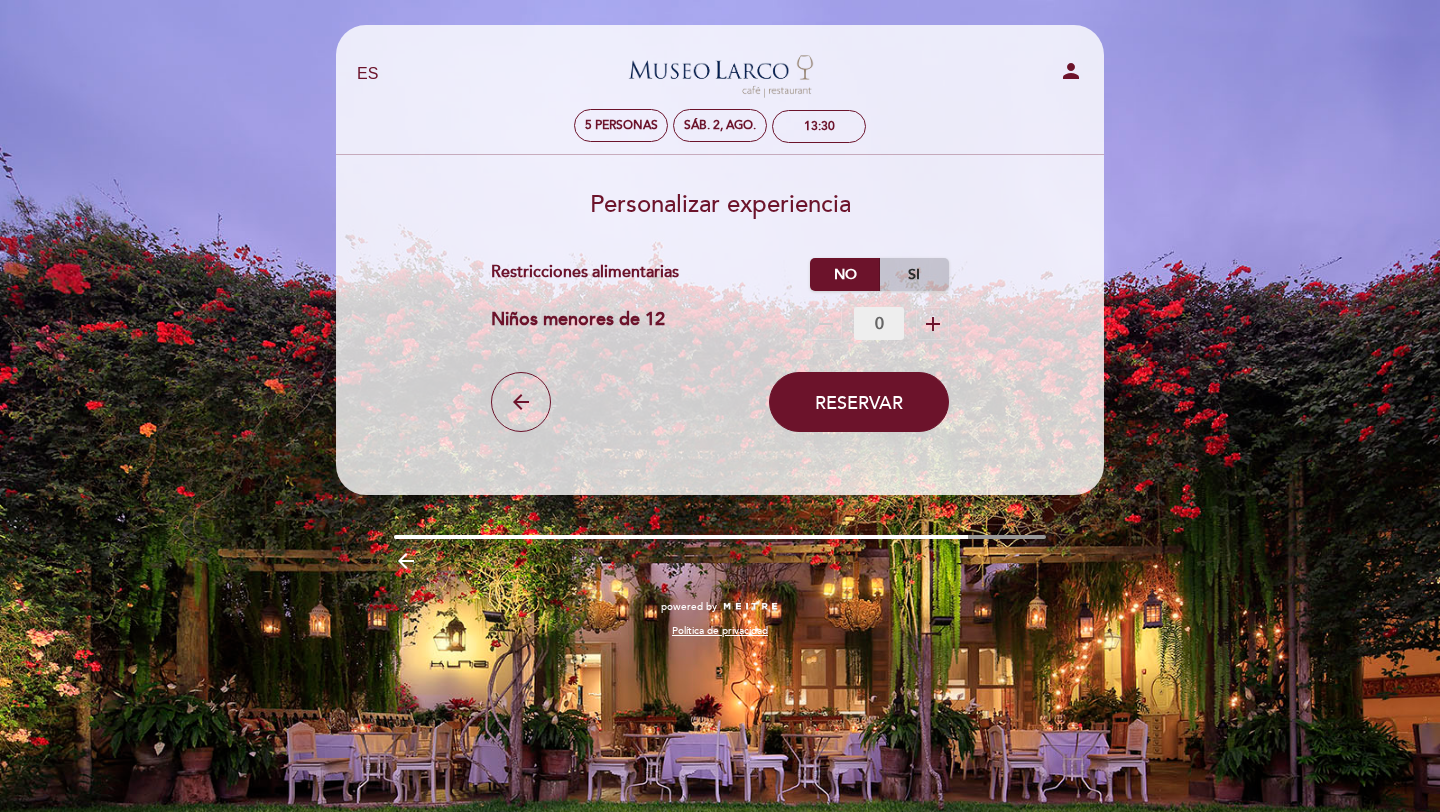 click on "Si" at bounding box center [914, 274] 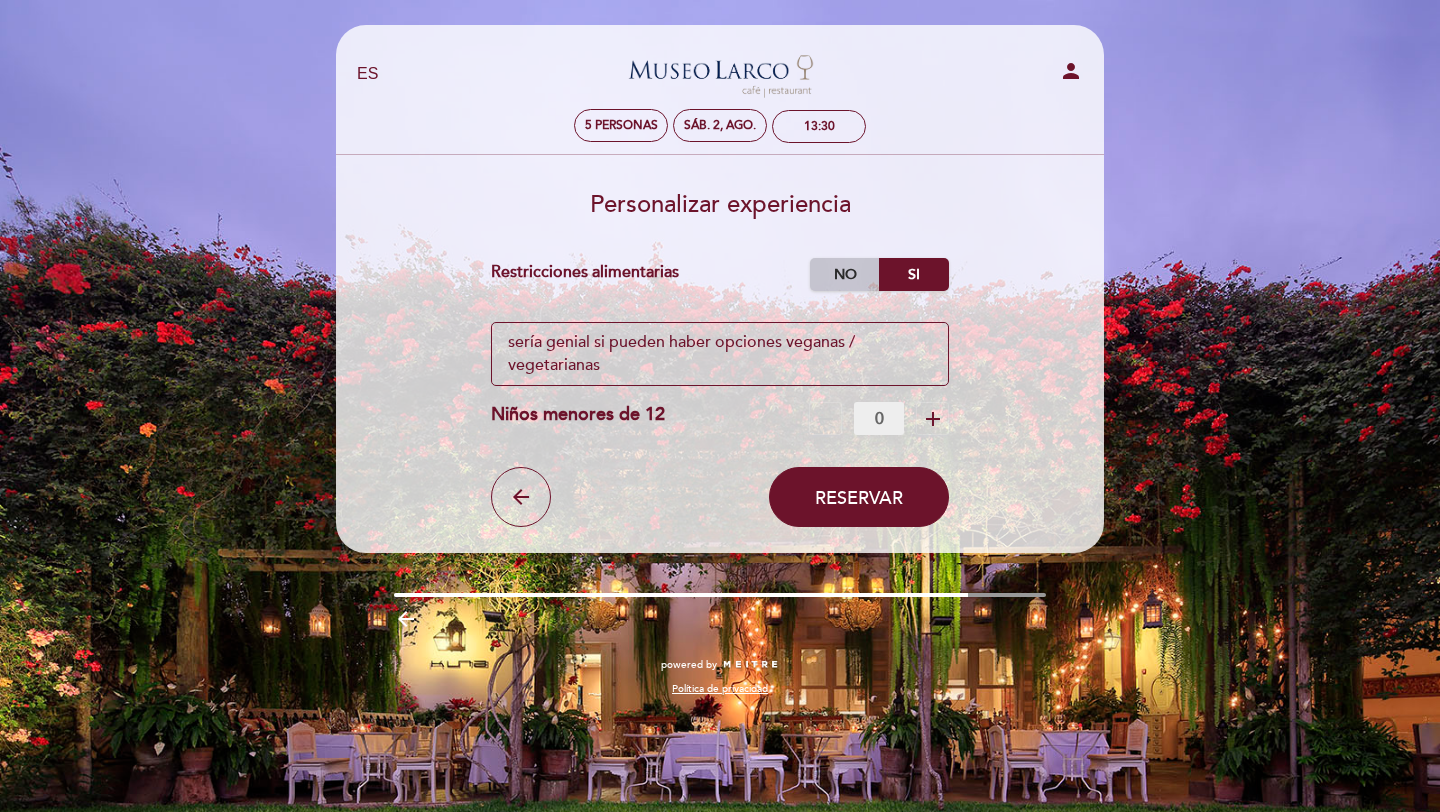 click on "No" at bounding box center [845, 274] 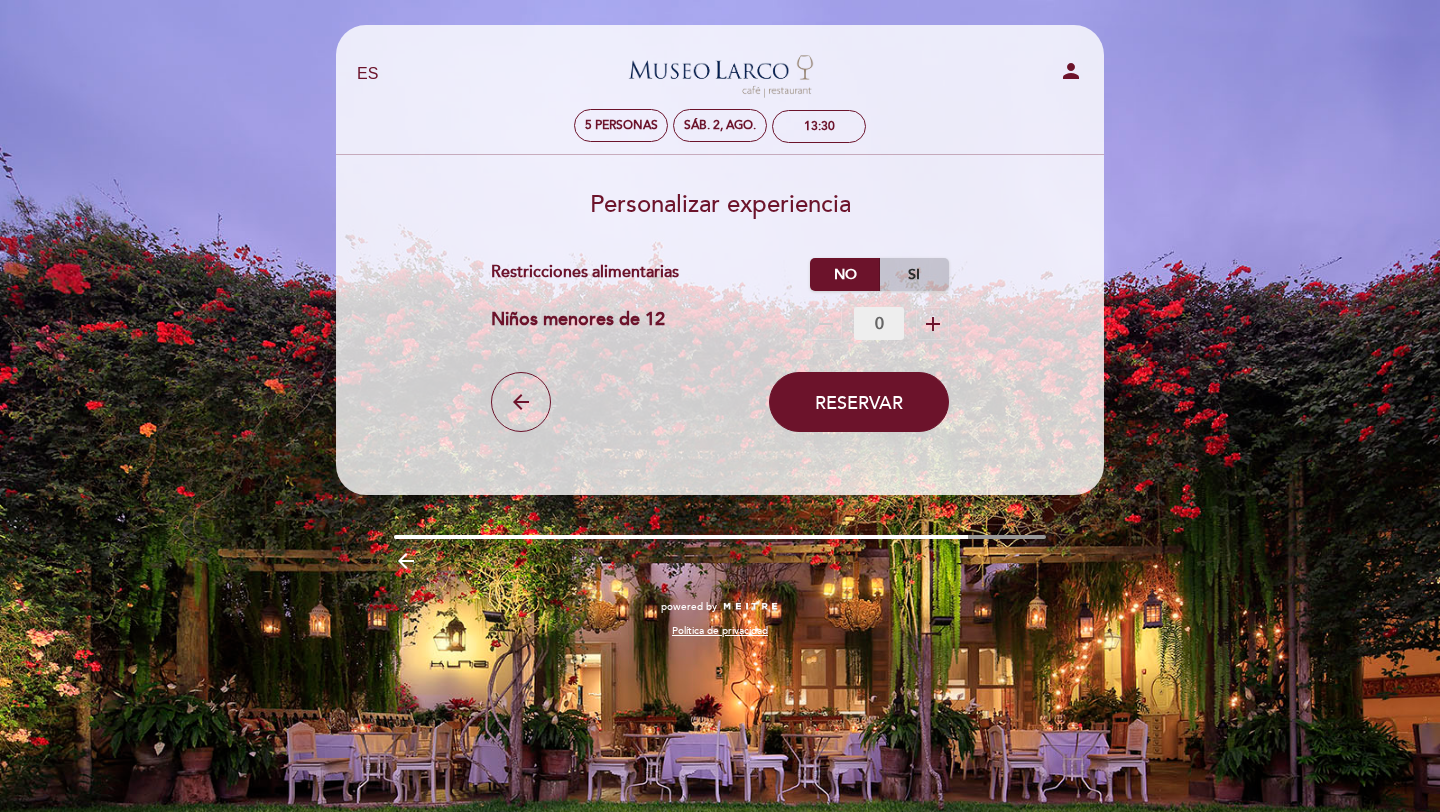 click on "Si" at bounding box center (914, 274) 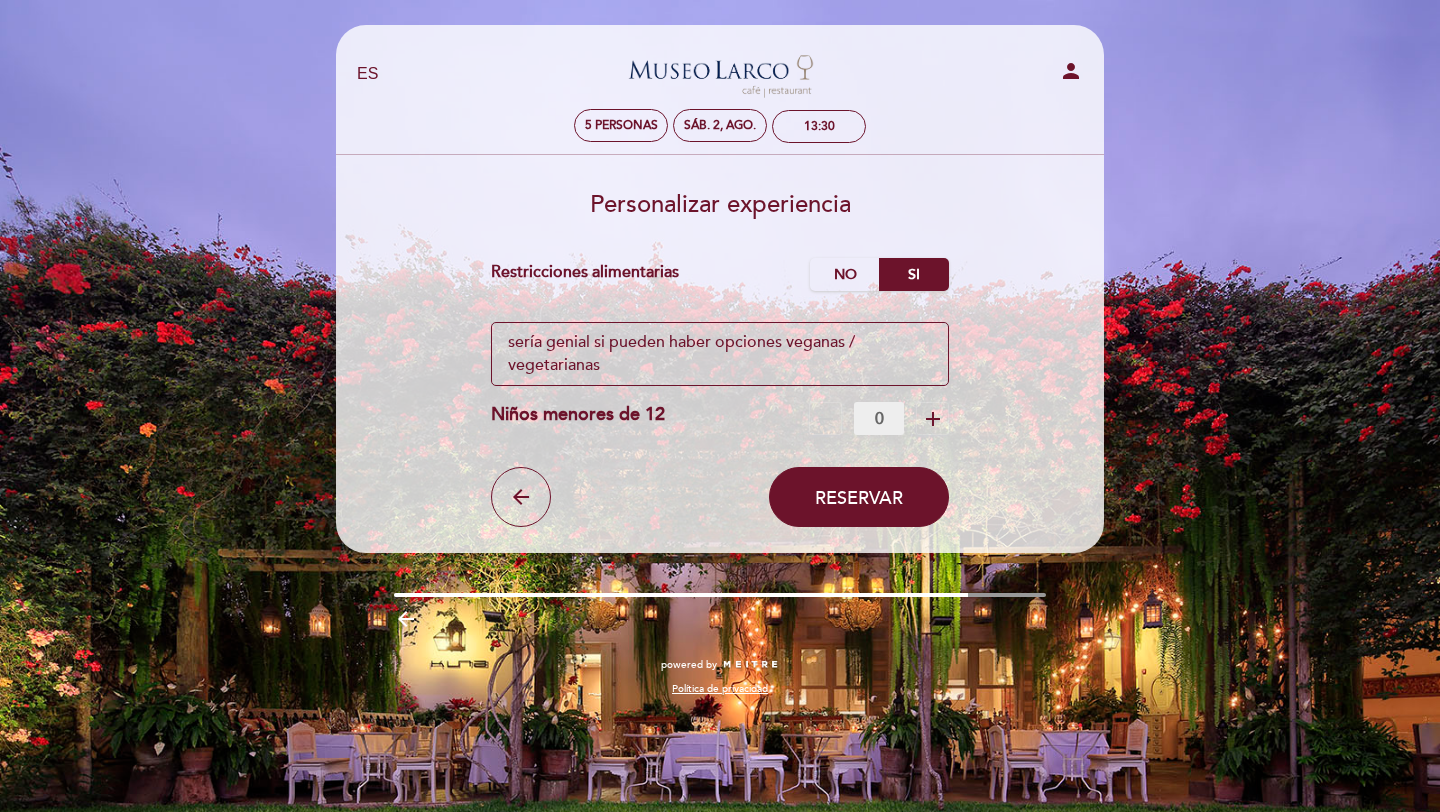 drag, startPoint x: 677, startPoint y: 363, endPoint x: 486, endPoint y: 284, distance: 206.69301 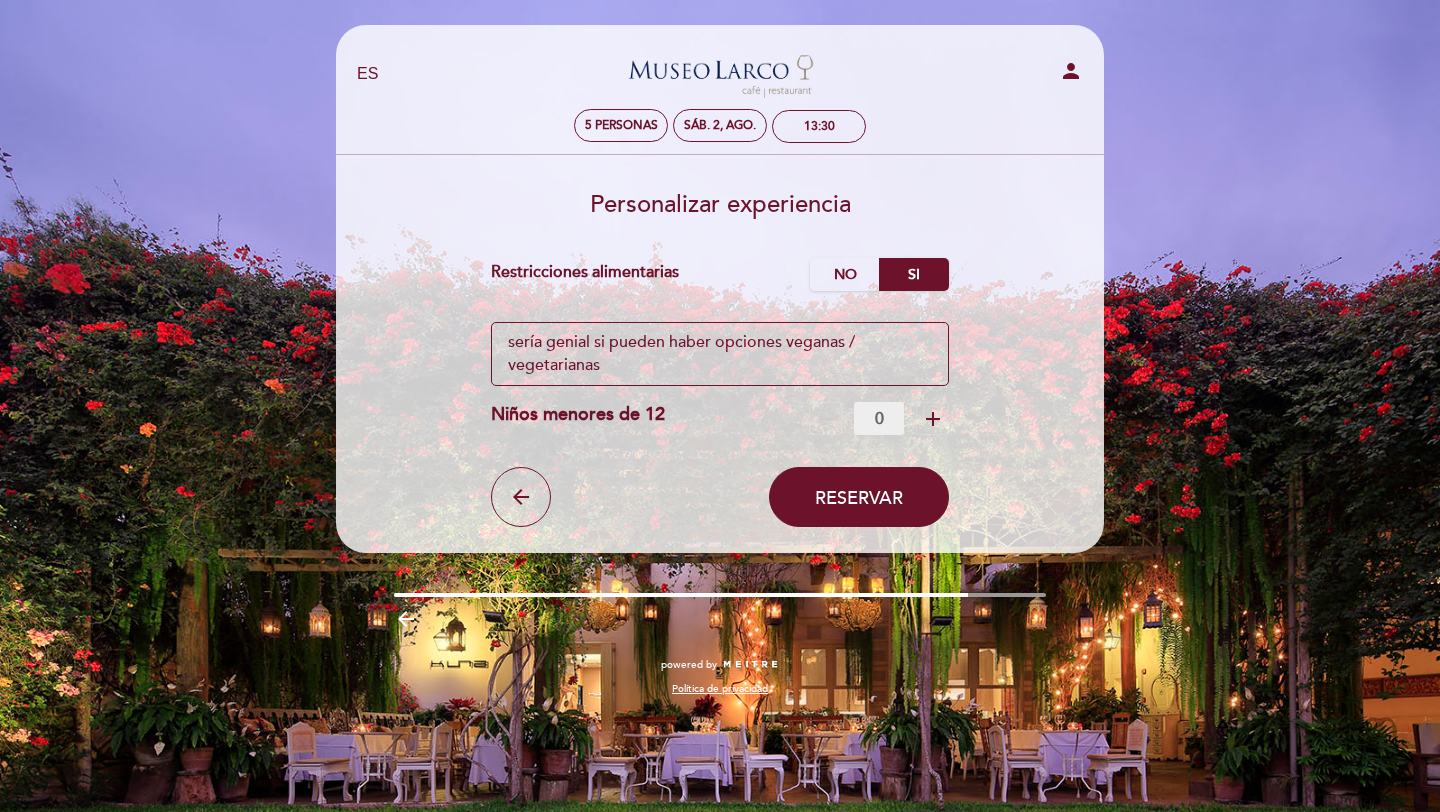 click on "Cargo por servicio :
0 % Nothing selected   0 % 15 % 18 % 20 %
Restricciones alimentarias
No
Si
Niños menores de 12
remove
0
add" at bounding box center [720, 392] 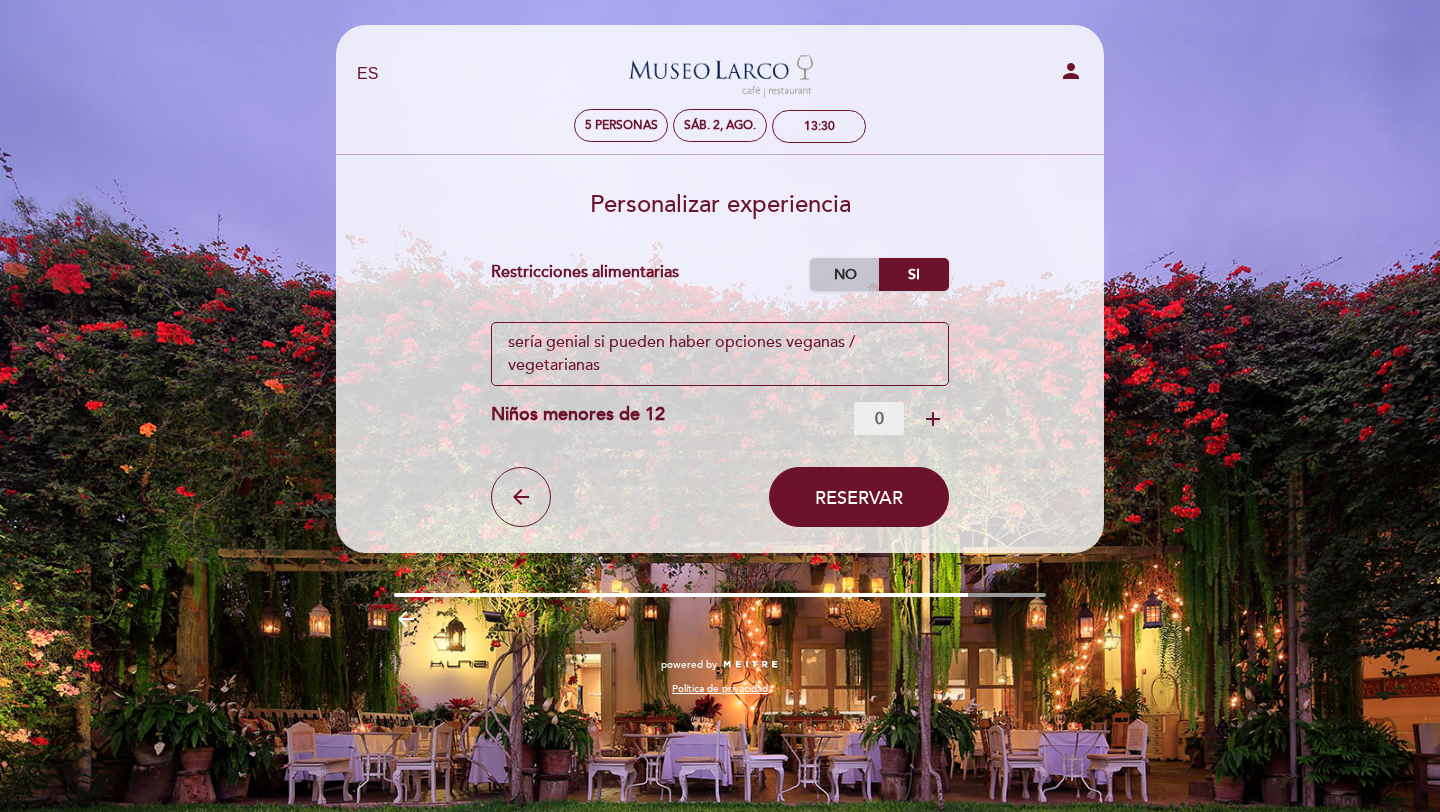 click on "No" at bounding box center [845, 274] 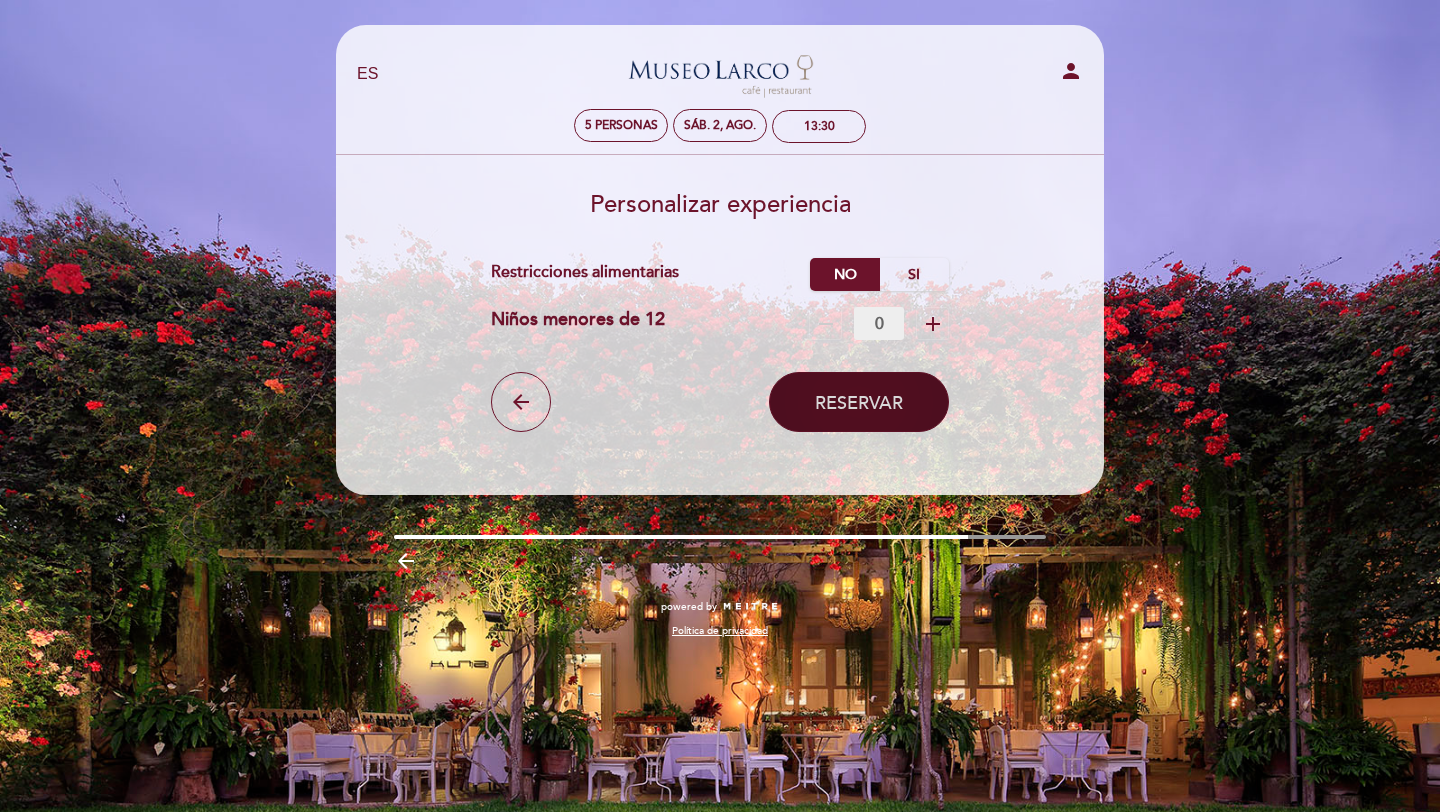 click on "Reservar" at bounding box center [859, 403] 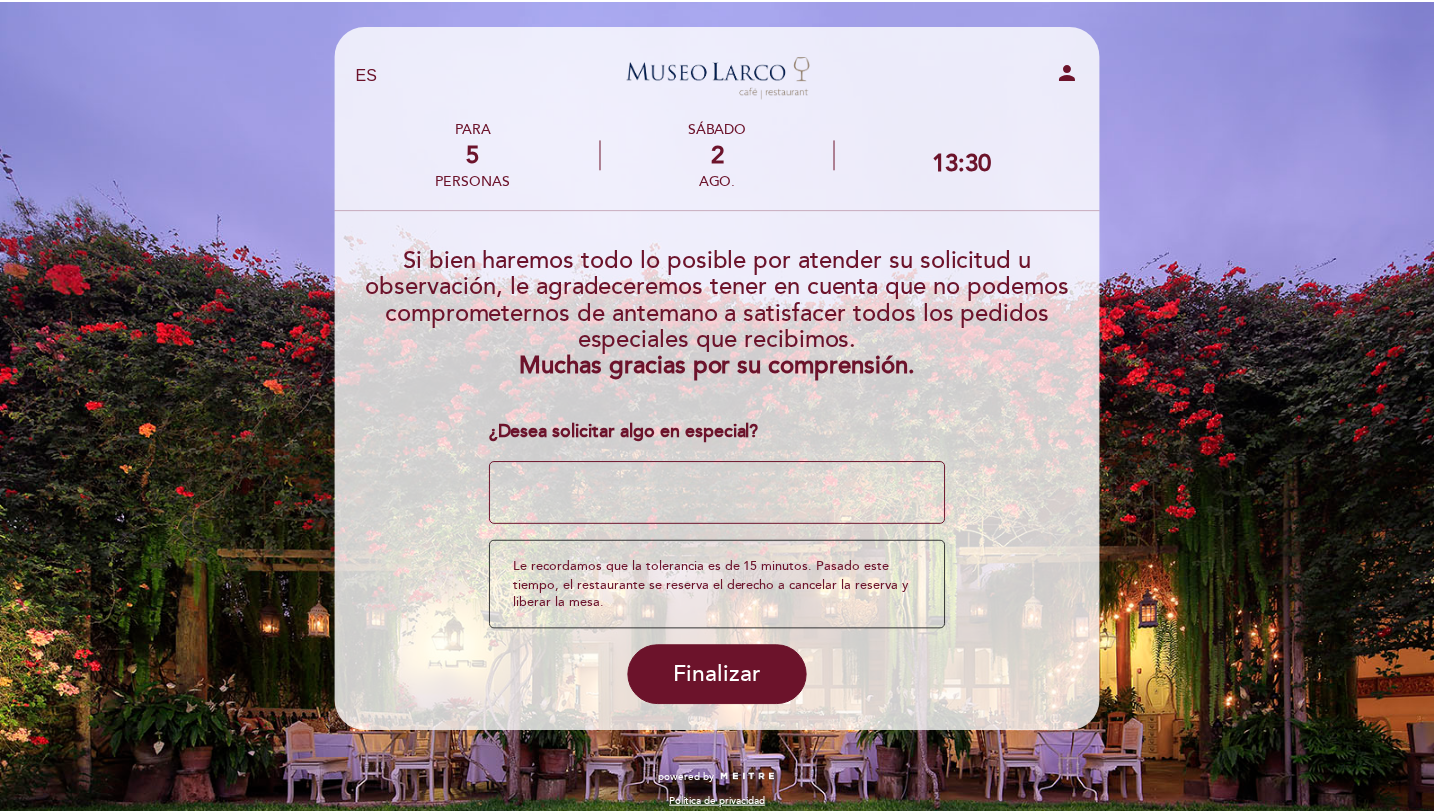 scroll, scrollTop: 0, scrollLeft: 0, axis: both 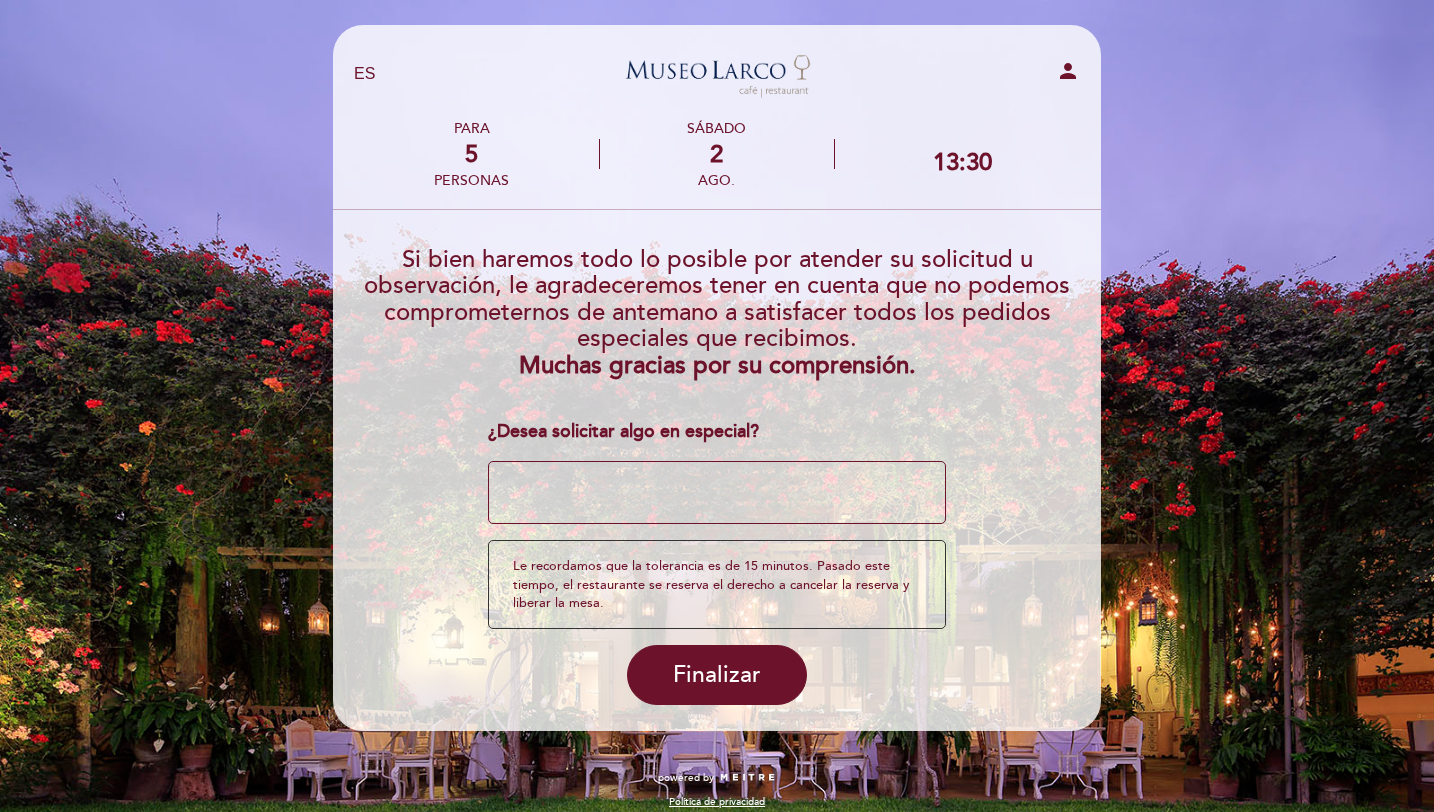 click at bounding box center (717, 493) 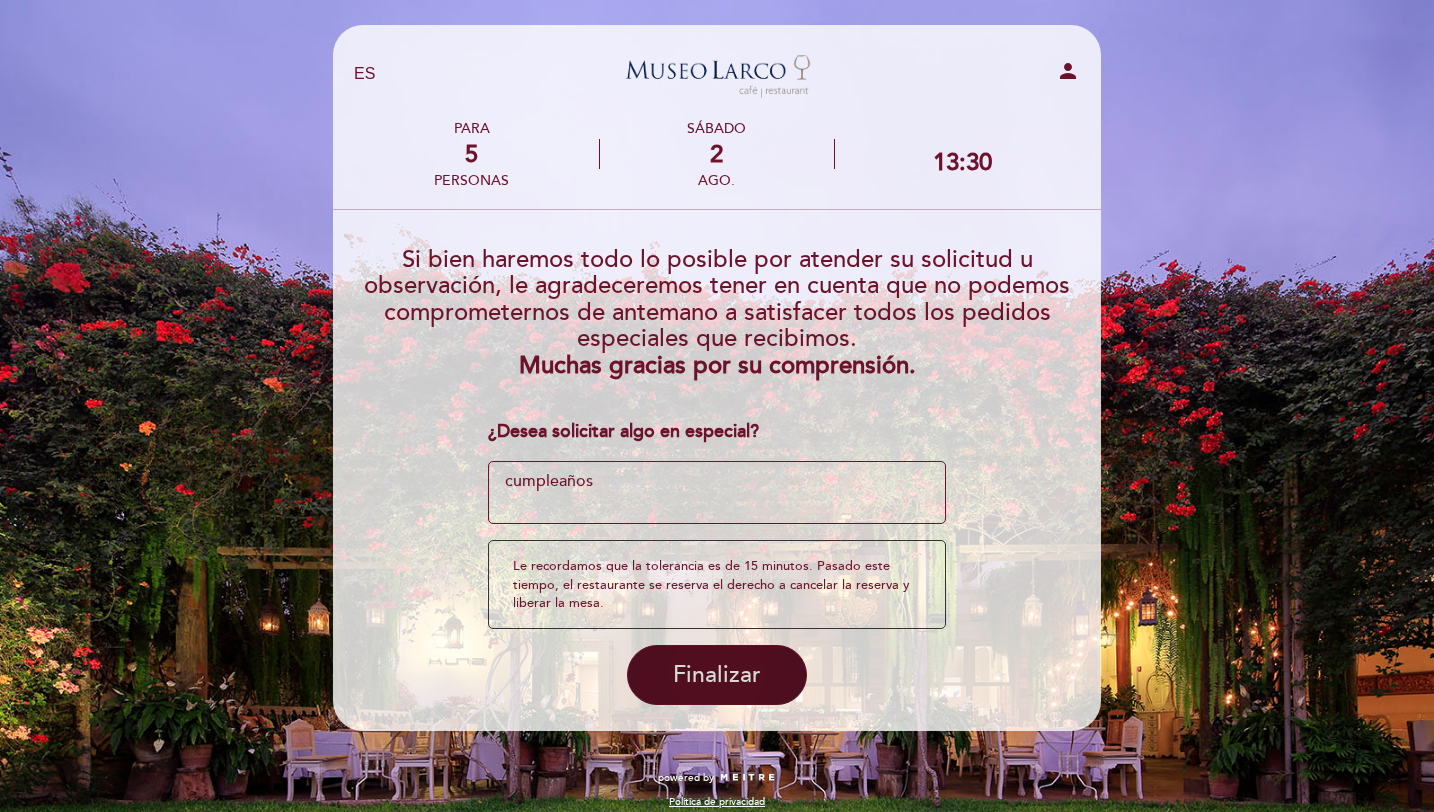 type on "cumpleaños" 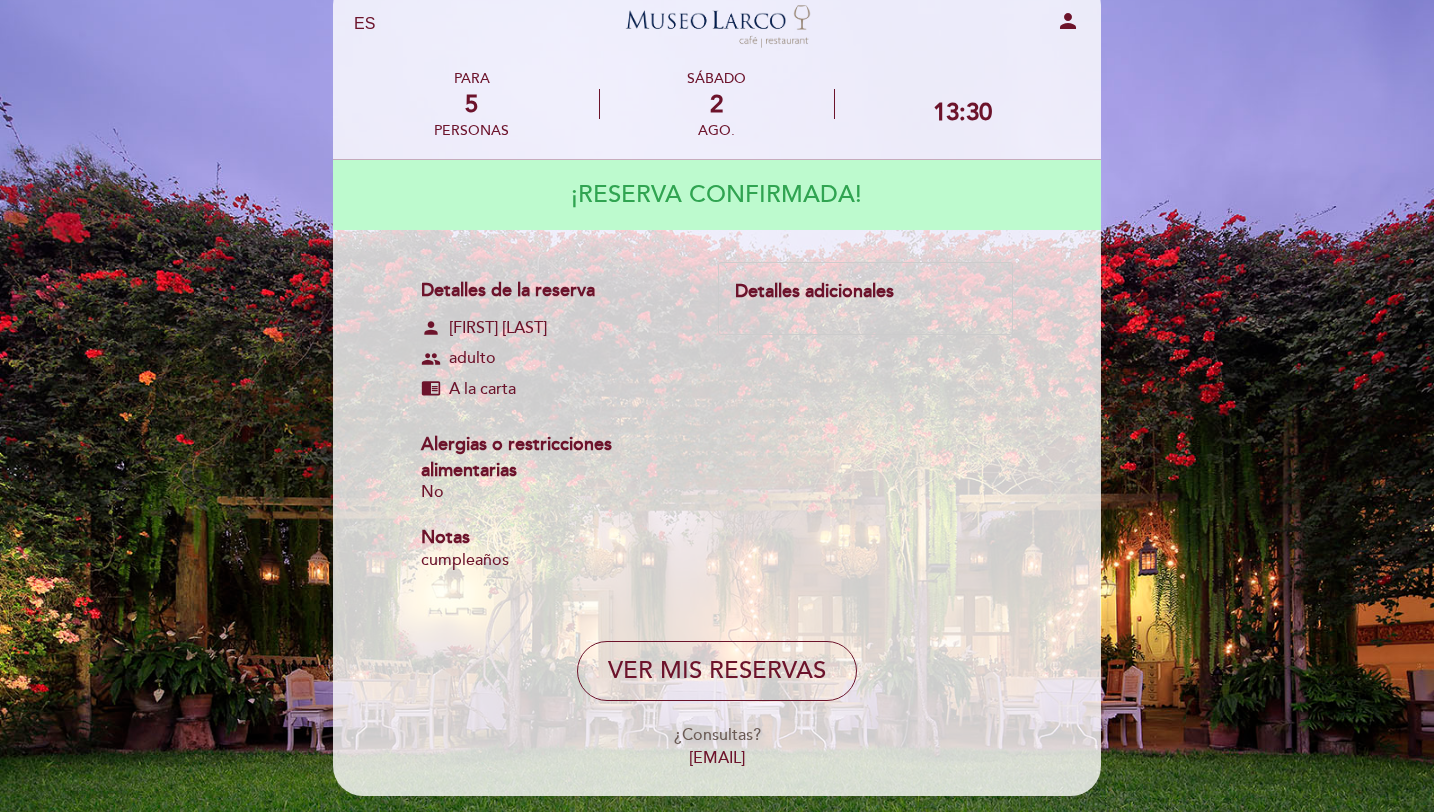 scroll, scrollTop: 0, scrollLeft: 0, axis: both 